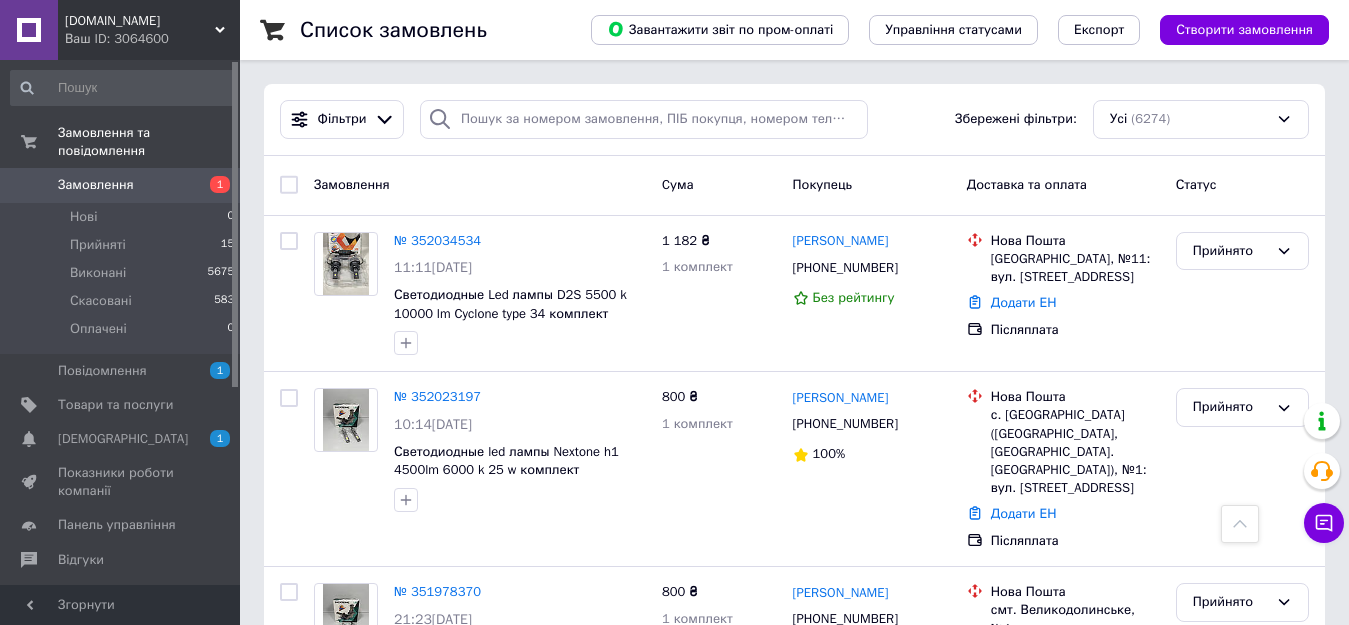 scroll, scrollTop: 400, scrollLeft: 0, axis: vertical 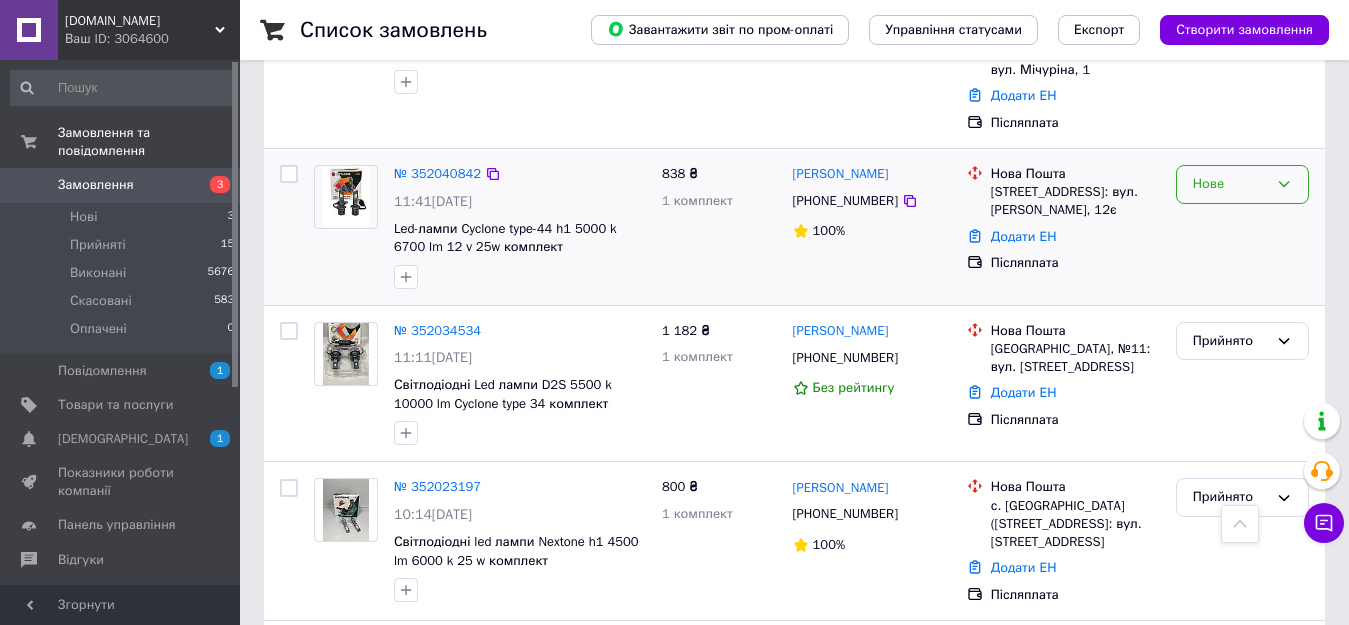 click 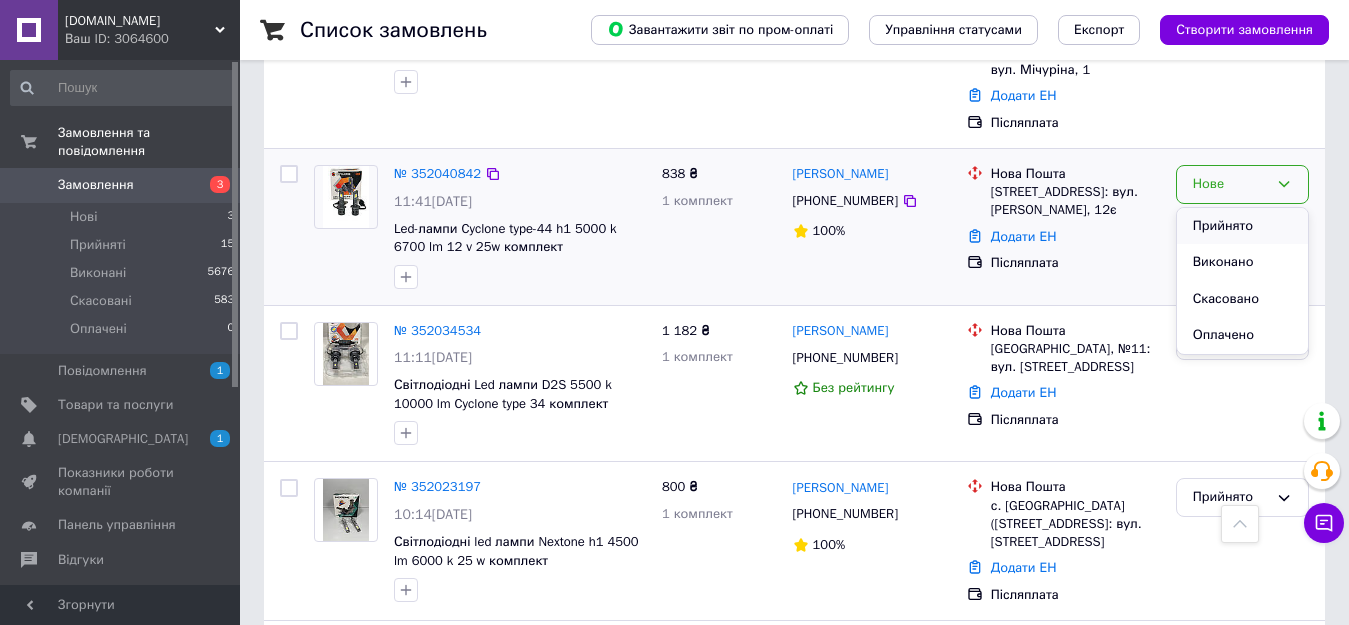 click on "Прийнято" at bounding box center [1242, 226] 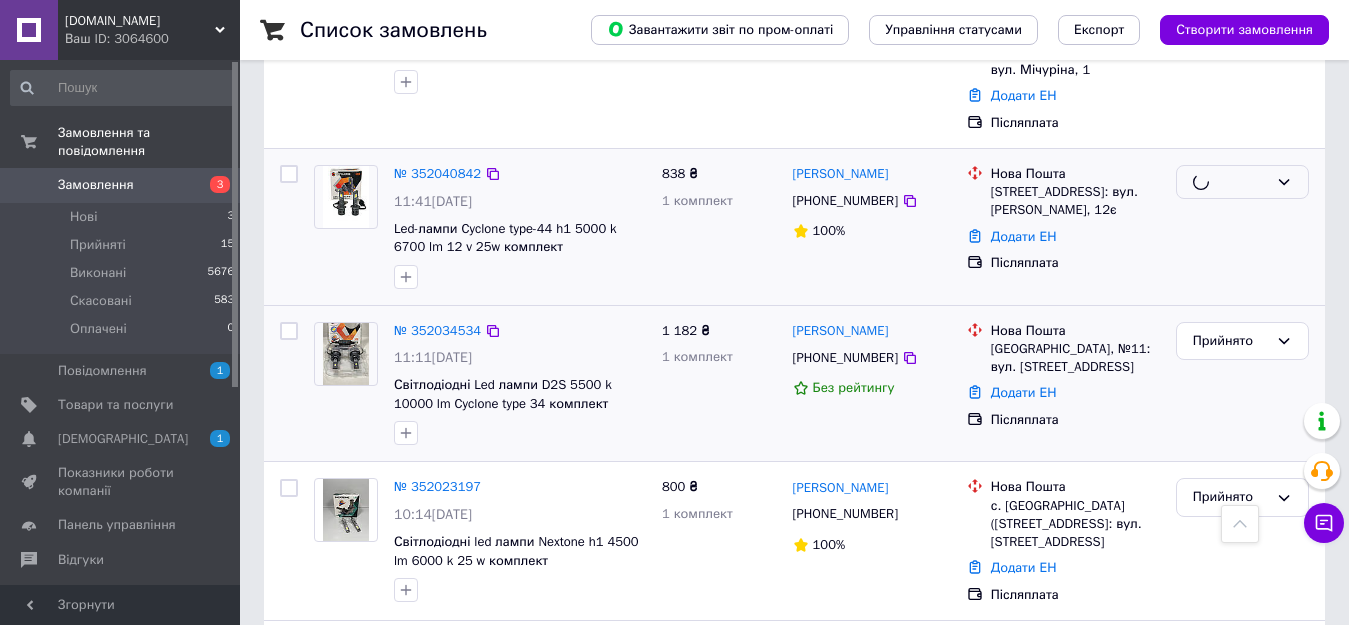 scroll, scrollTop: 220, scrollLeft: 0, axis: vertical 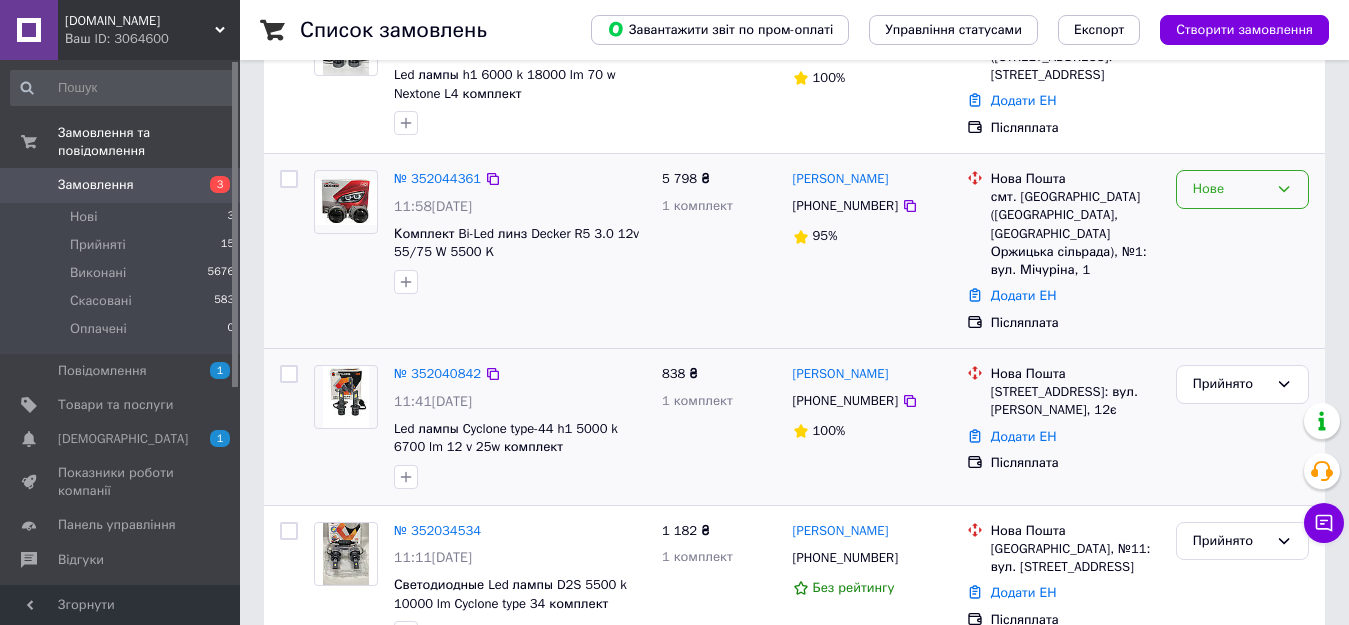 click 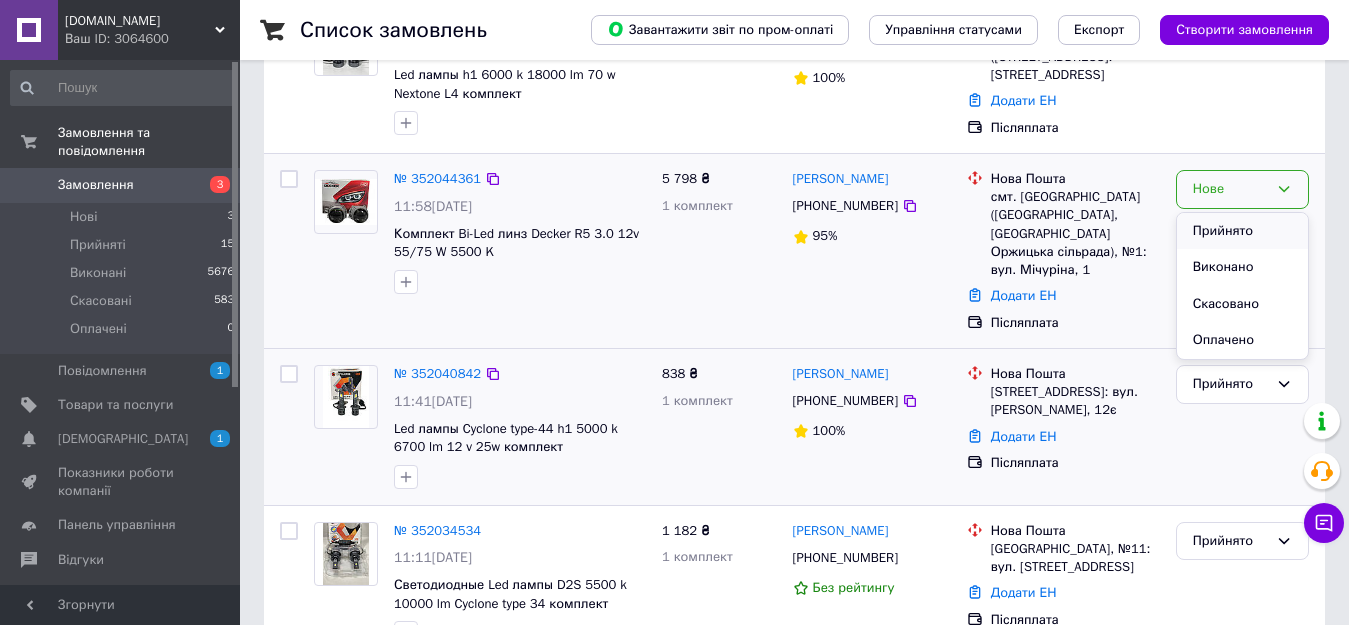 click on "Прийнято" at bounding box center (1242, 231) 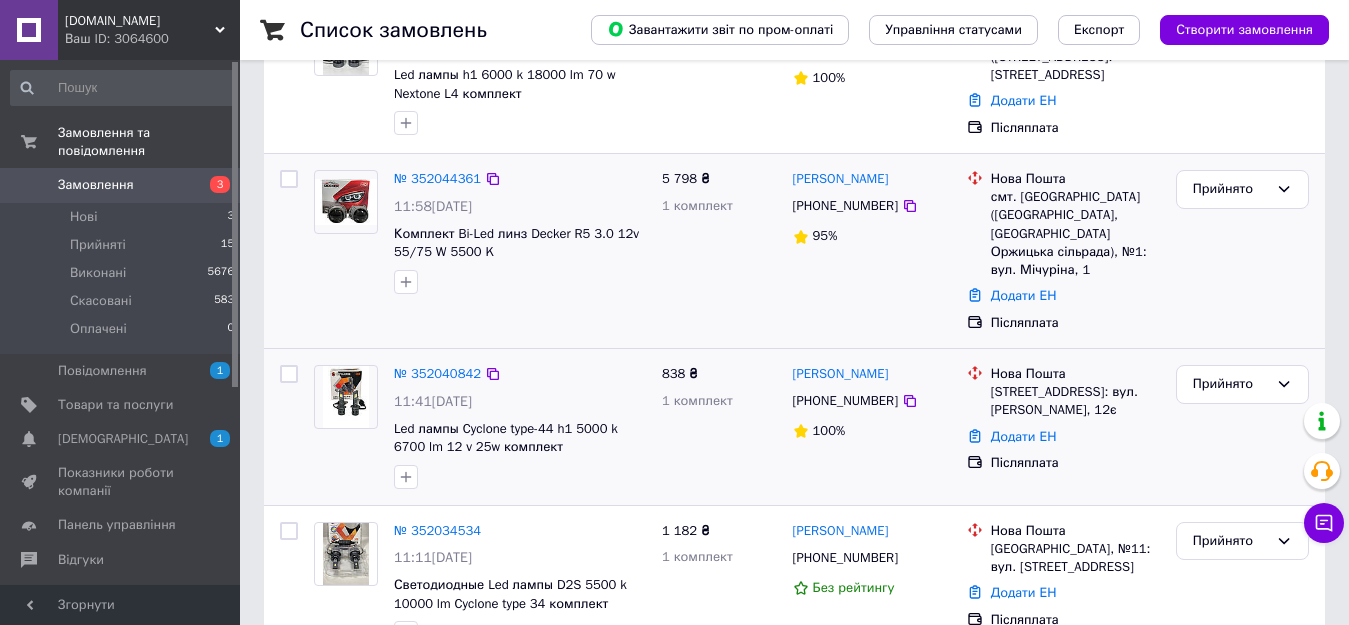 scroll, scrollTop: 0, scrollLeft: 0, axis: both 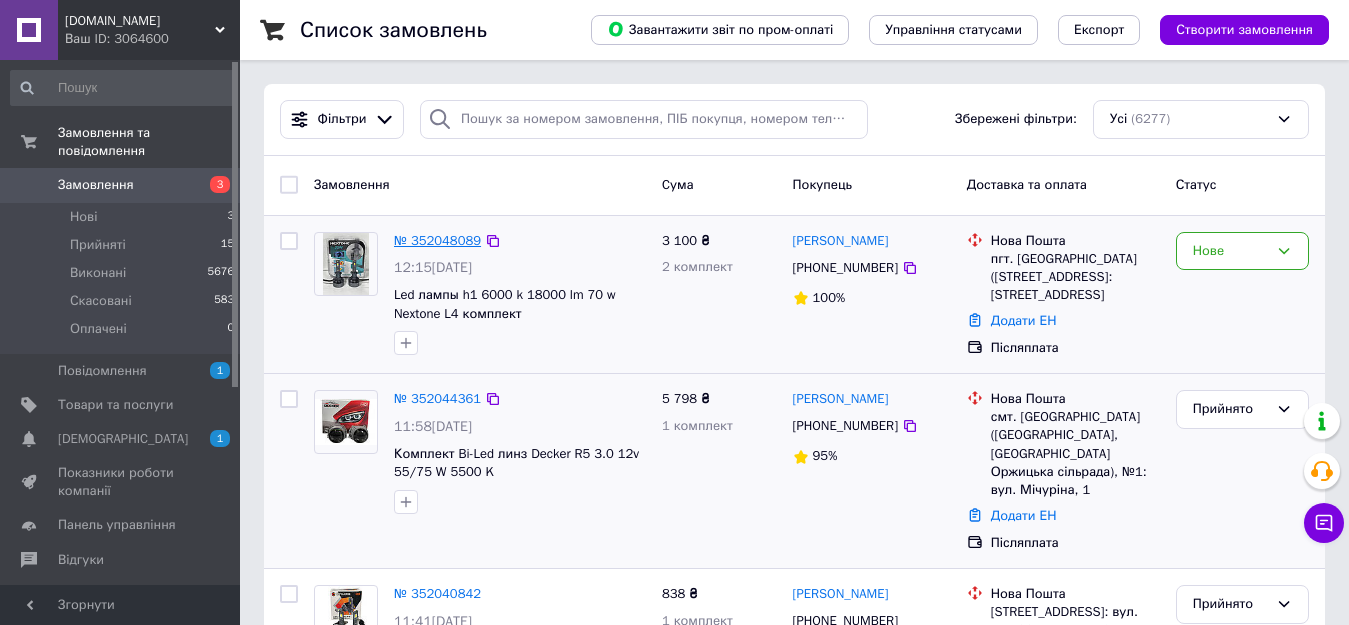 click on "№ 352048089" at bounding box center (437, 240) 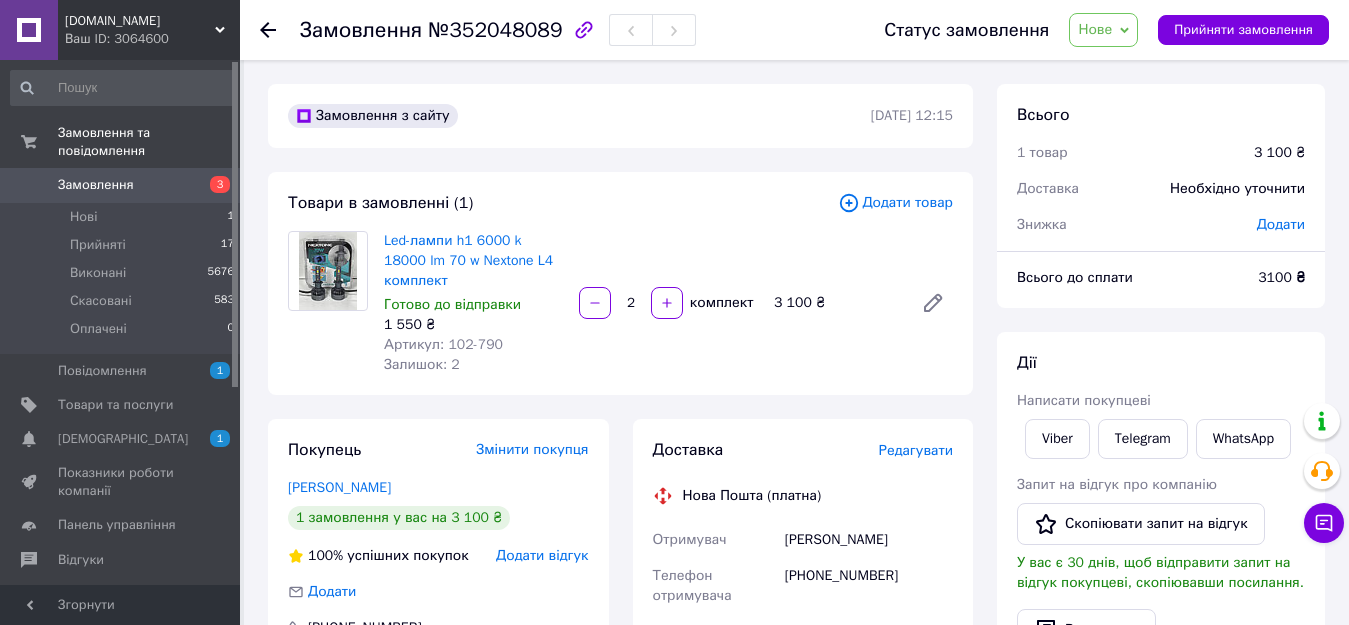click 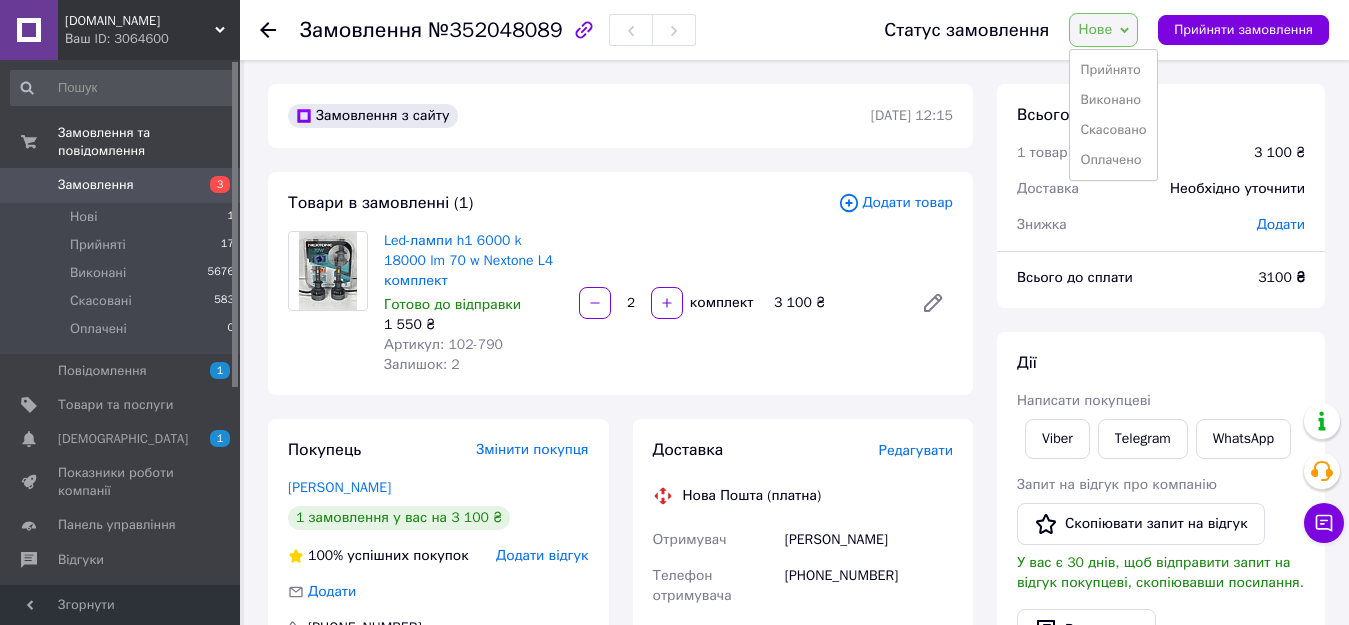 click on "Прийнято" at bounding box center [1113, 70] 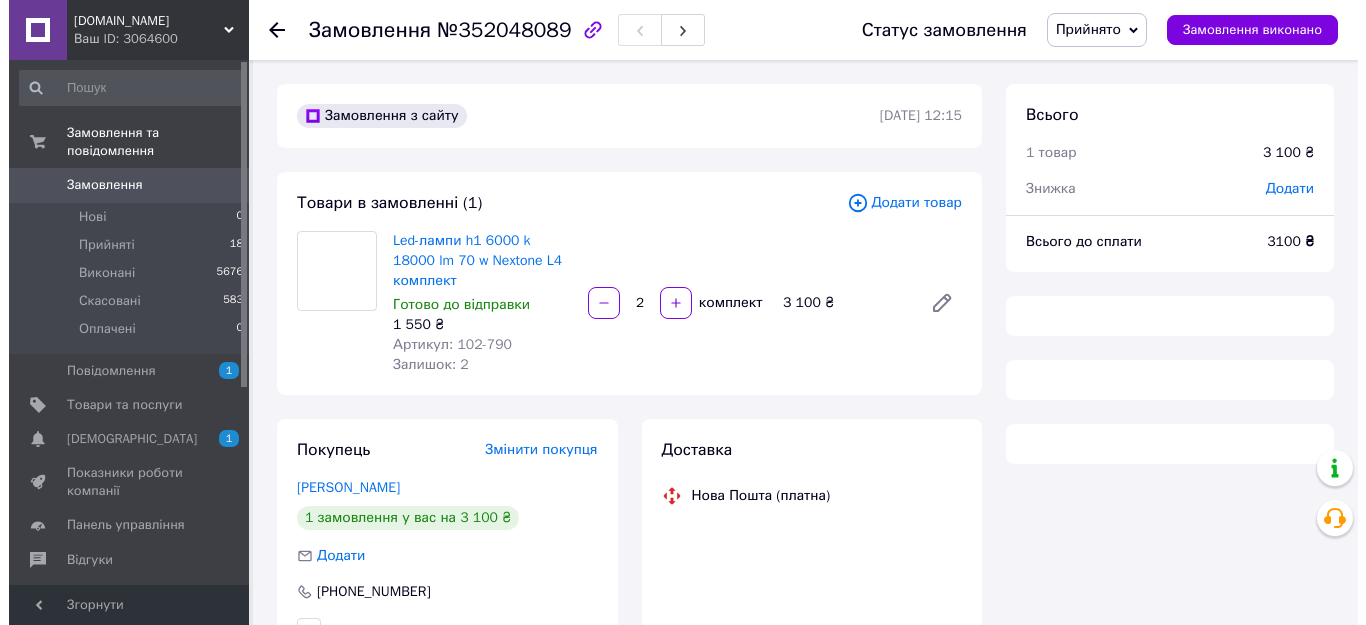 scroll, scrollTop: 0, scrollLeft: 0, axis: both 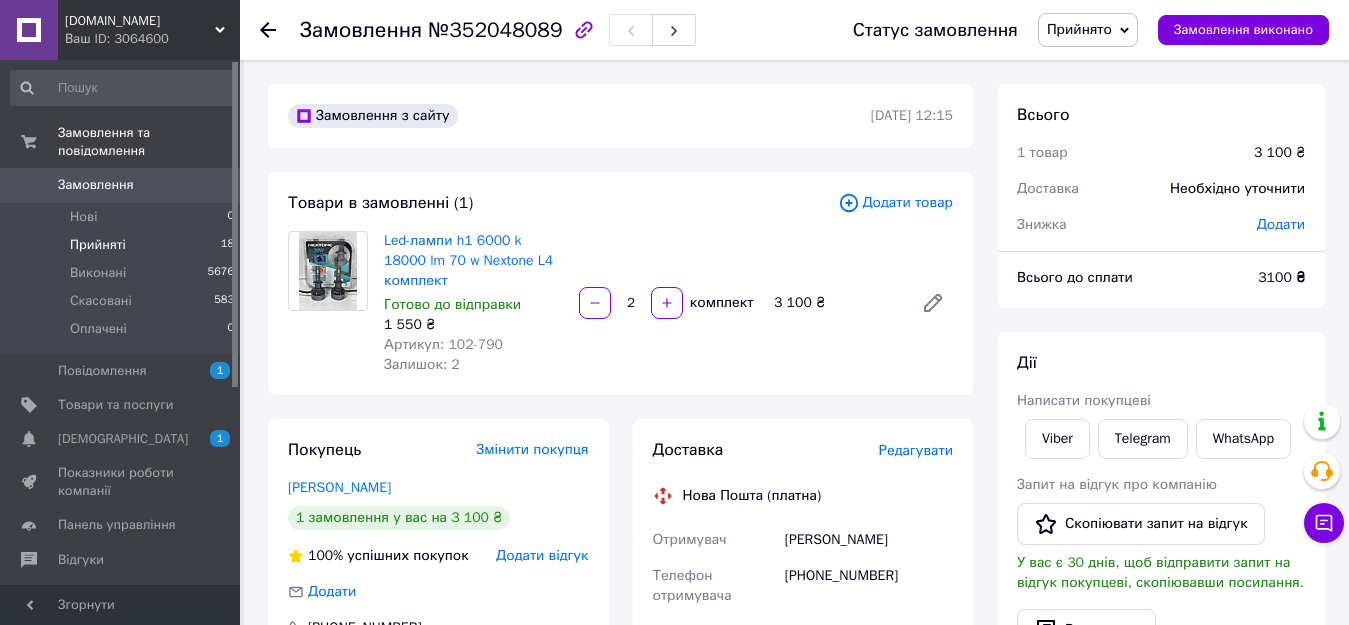 drag, startPoint x: 154, startPoint y: 233, endPoint x: 162, endPoint y: 221, distance: 14.422205 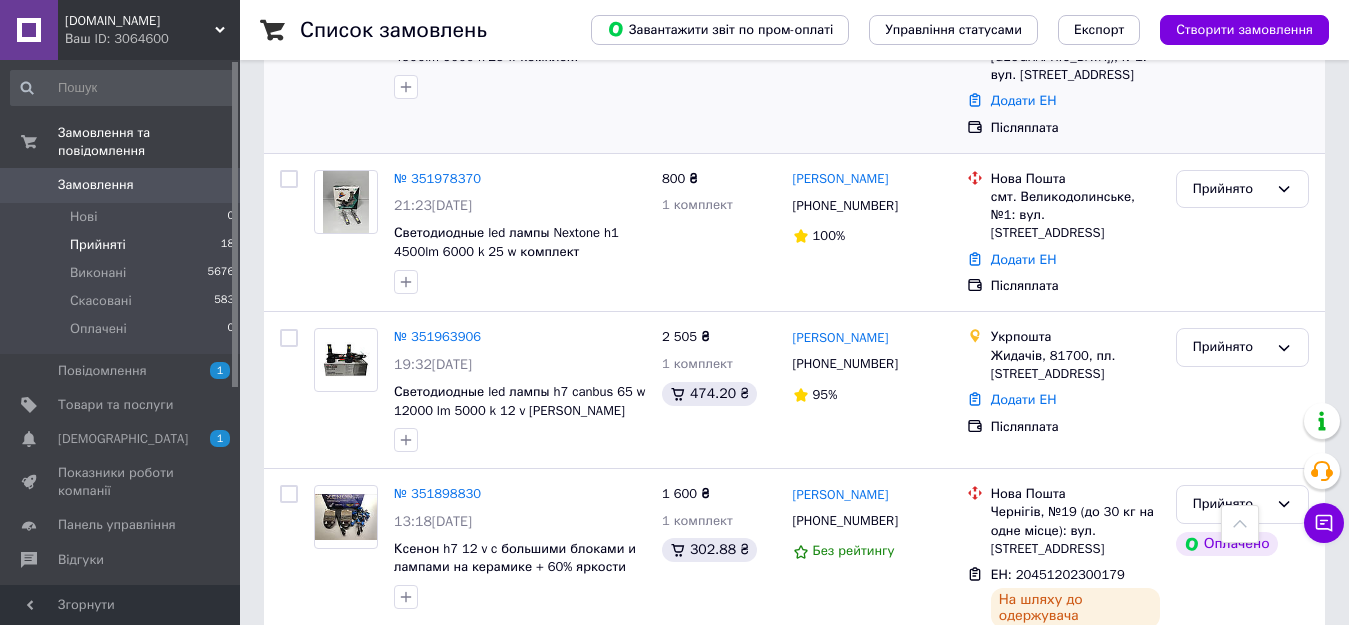 scroll, scrollTop: 1000, scrollLeft: 0, axis: vertical 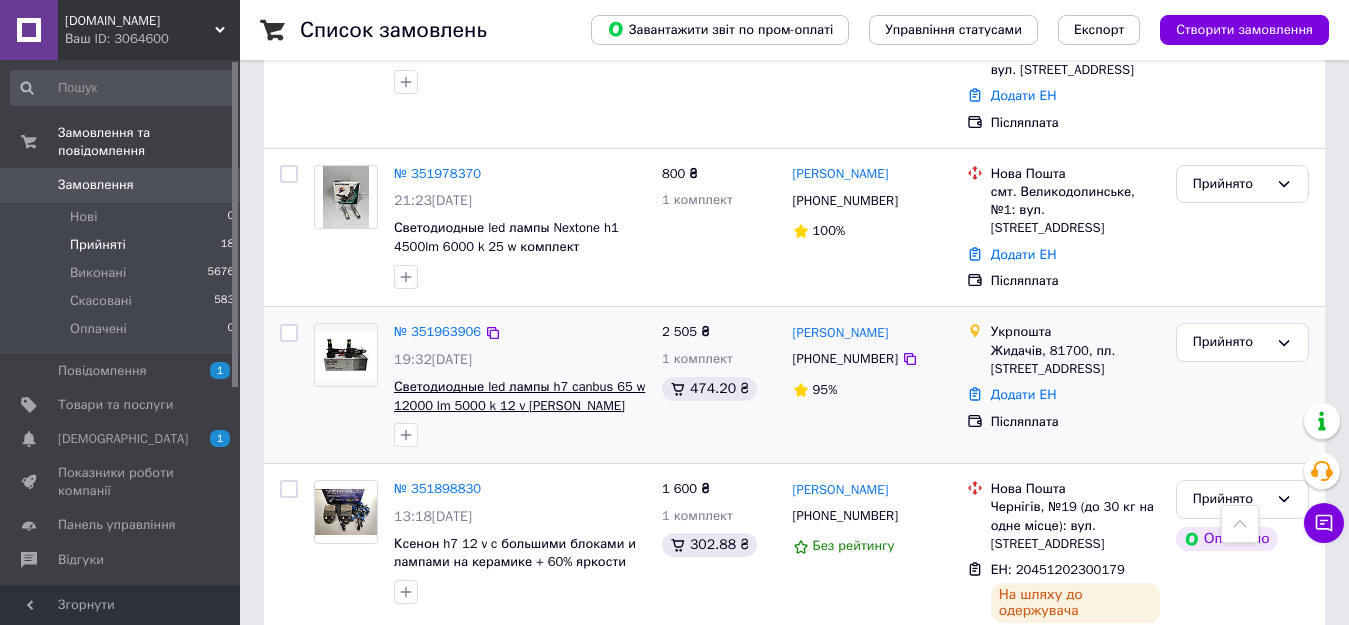 click on "Светодиодные led лампы h7  canbus 65 w 12000 lm 5000 k 12 v [PERSON_NAME] PL-03 2 шт" at bounding box center (519, 405) 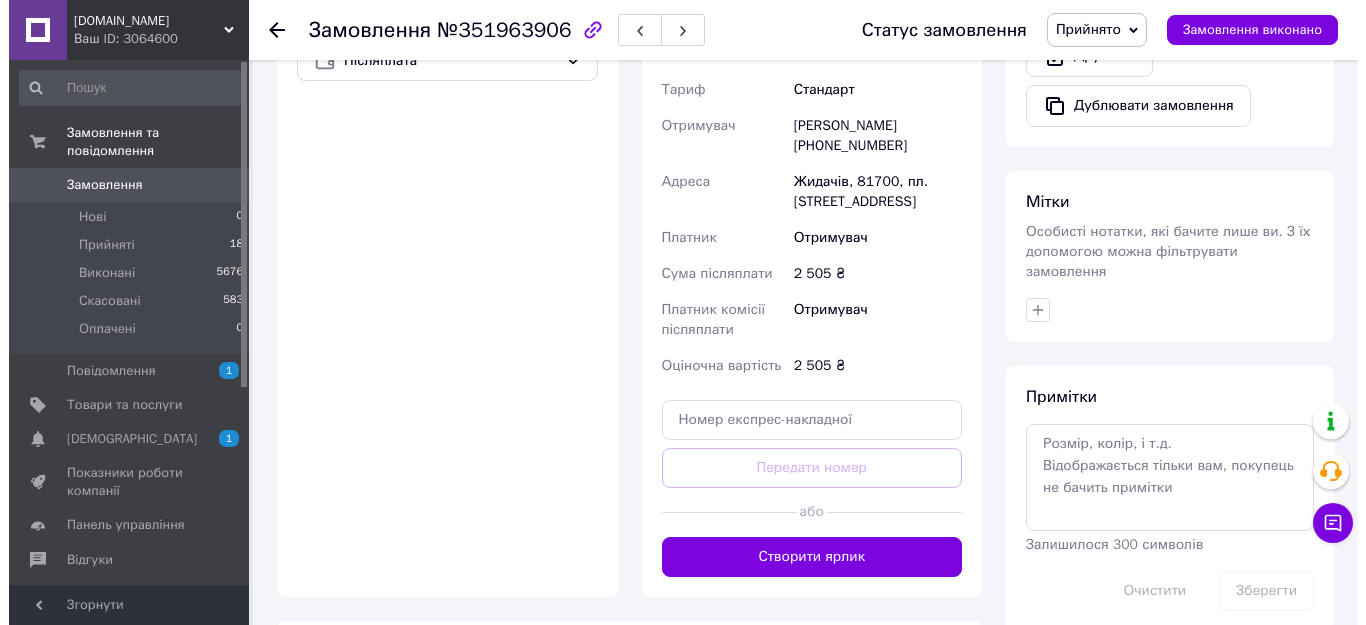 scroll, scrollTop: 400, scrollLeft: 0, axis: vertical 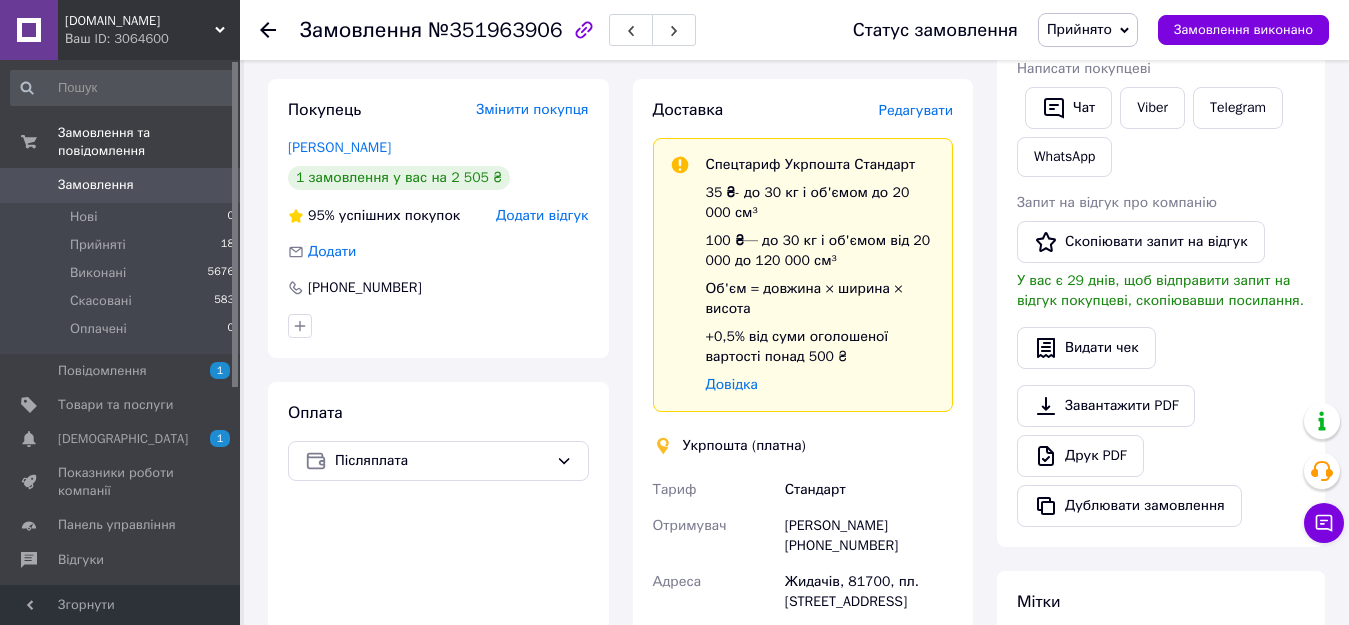 click on "Редагувати" at bounding box center (916, 110) 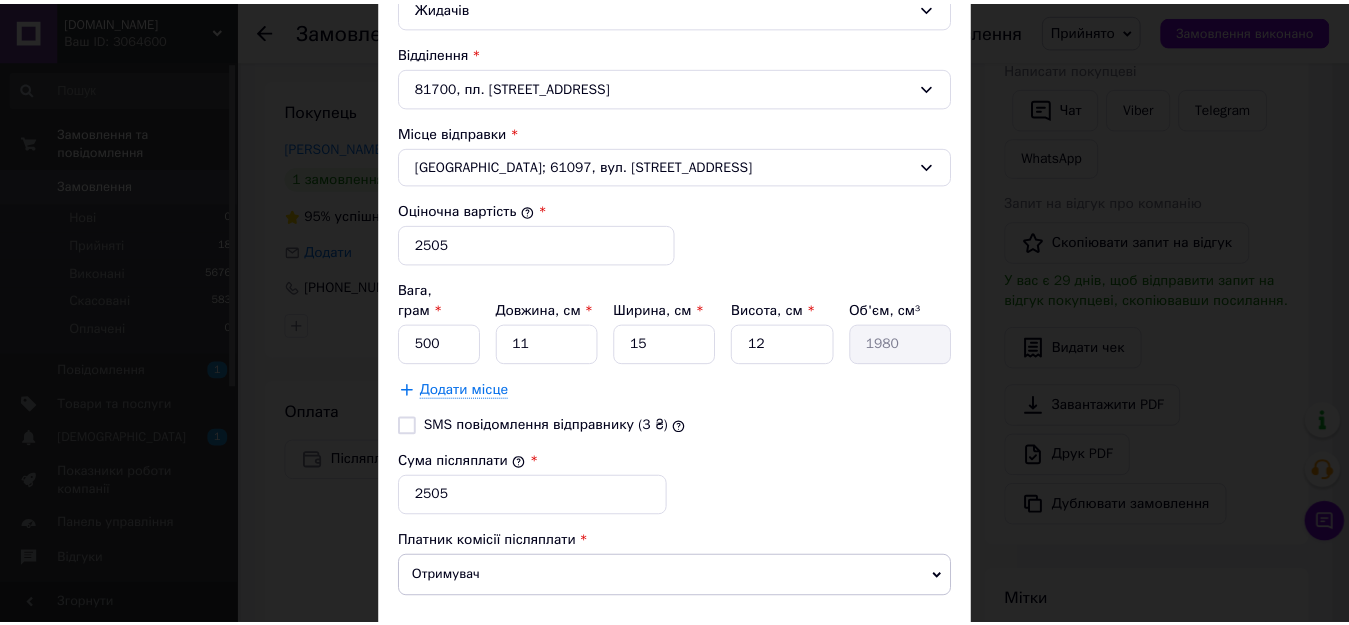 scroll, scrollTop: 700, scrollLeft: 0, axis: vertical 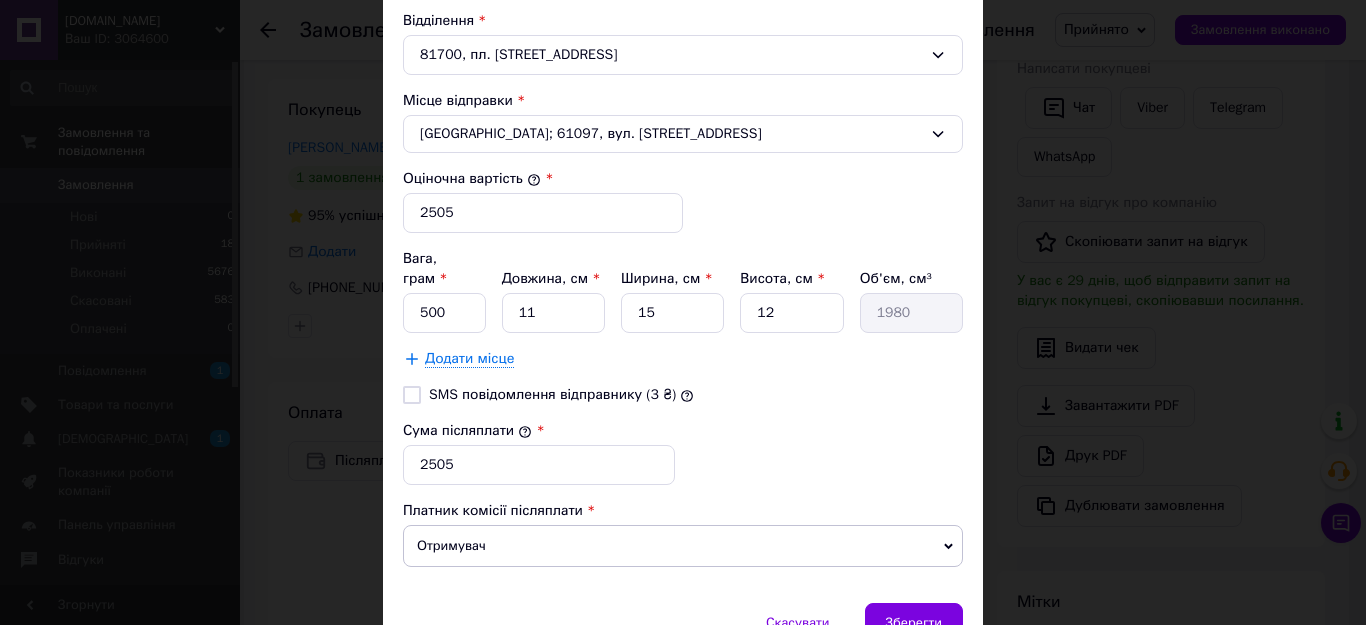 click on "SMS повідомлення відправнику (3 ₴)" at bounding box center (412, 395) 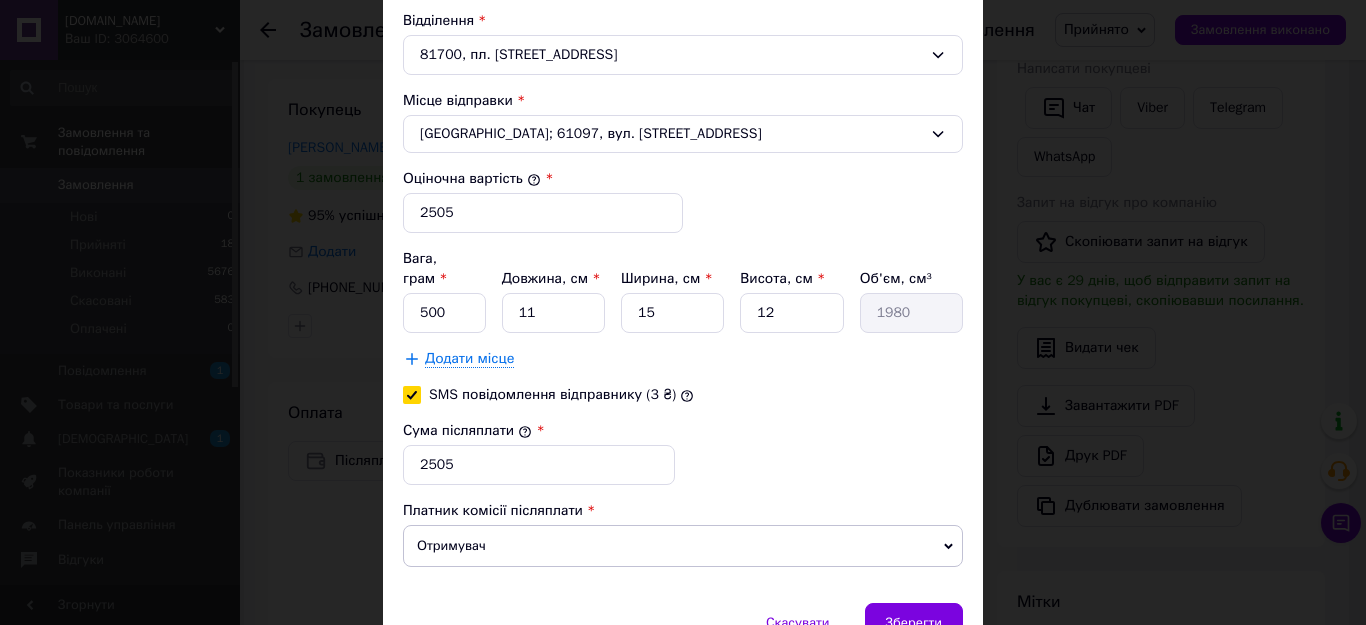 checkbox on "true" 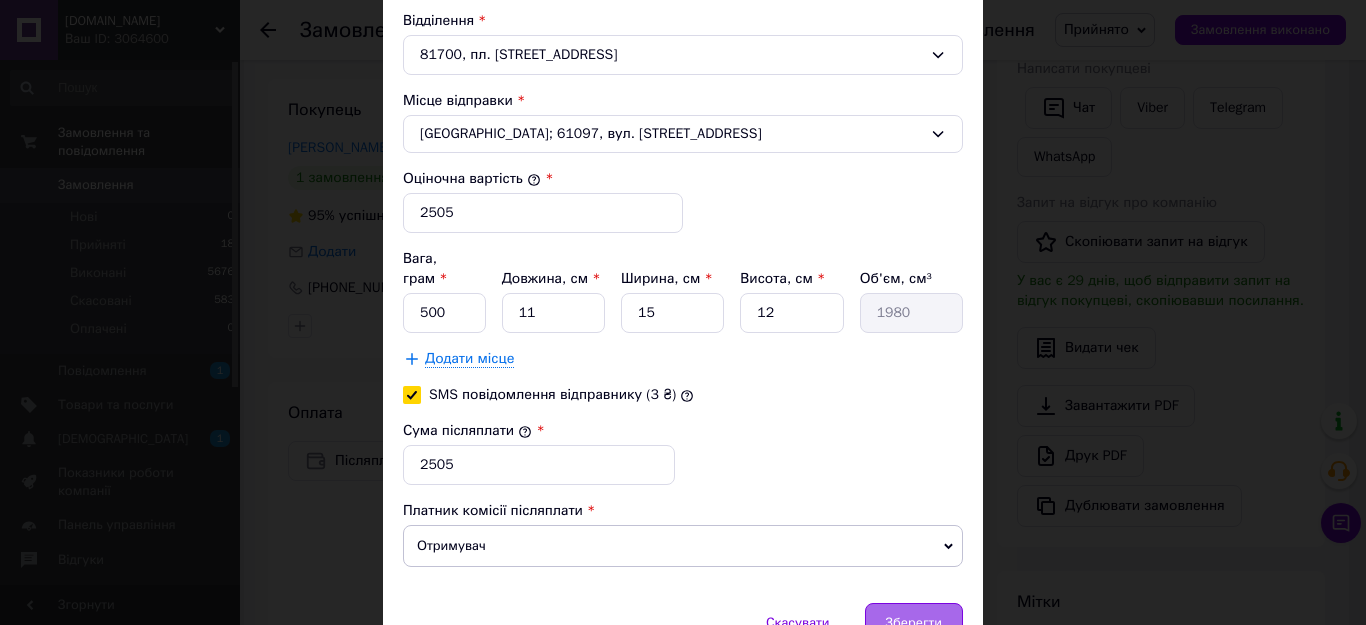 click on "Зберегти" at bounding box center (914, 623) 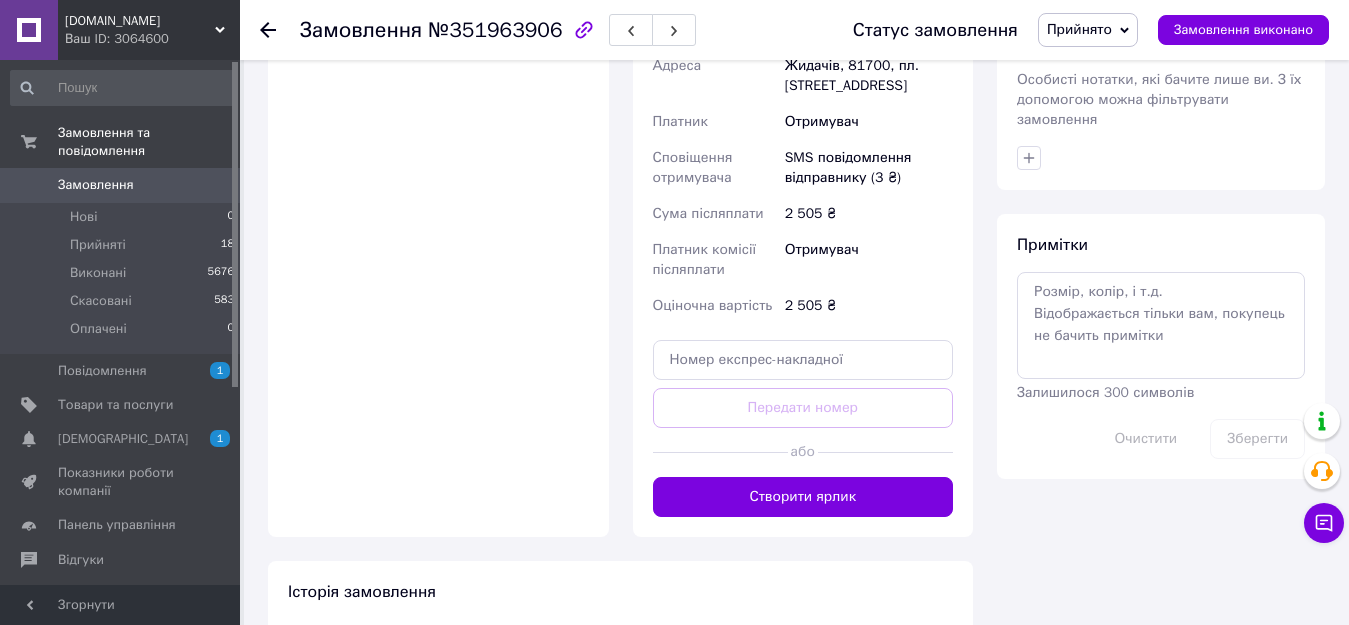 scroll, scrollTop: 1000, scrollLeft: 0, axis: vertical 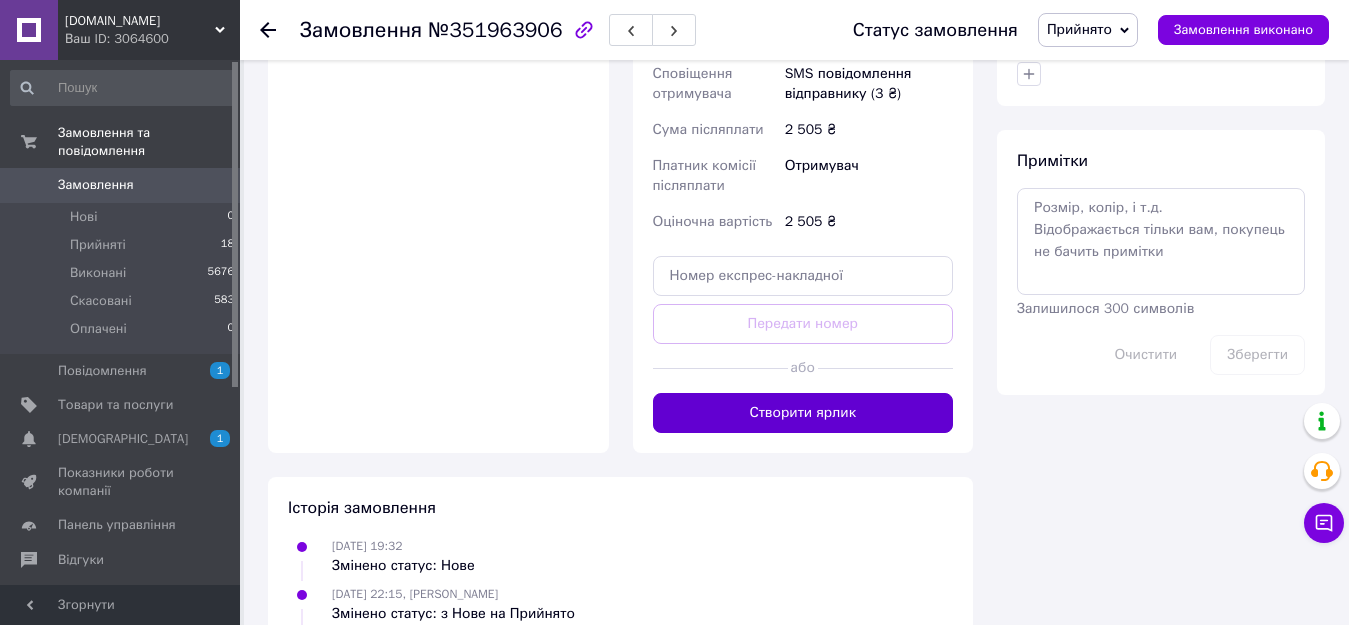 click on "Створити ярлик" at bounding box center [803, 413] 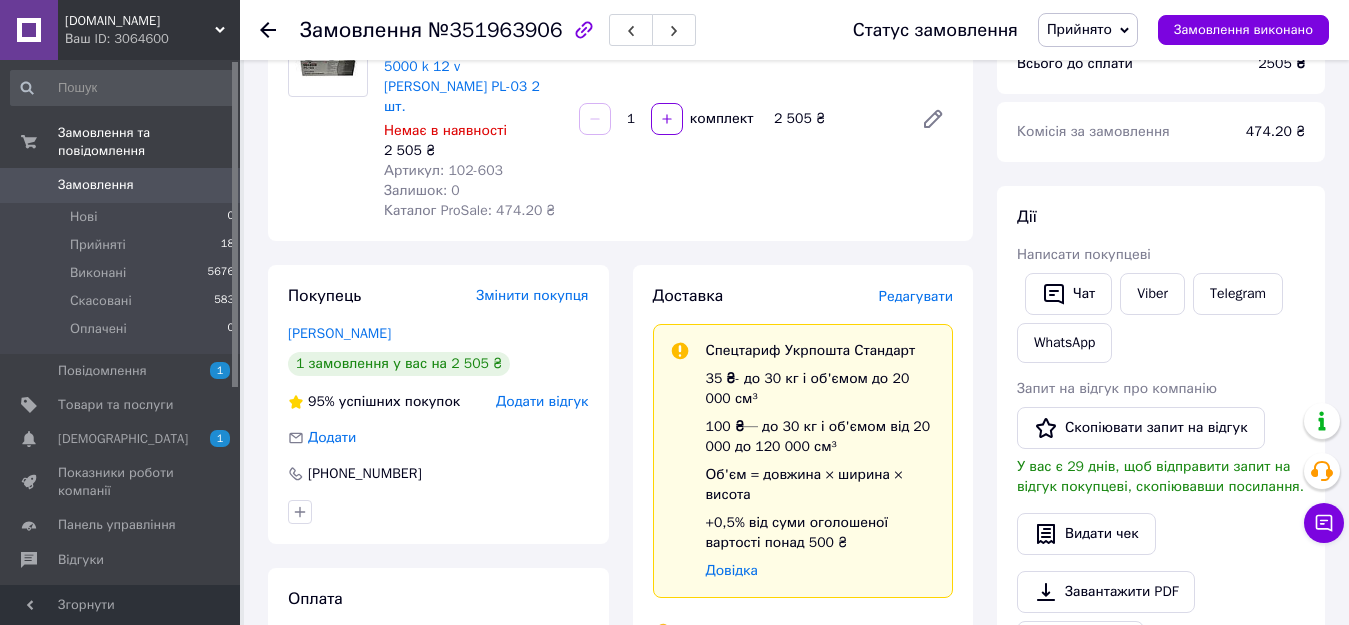 scroll, scrollTop: 200, scrollLeft: 0, axis: vertical 